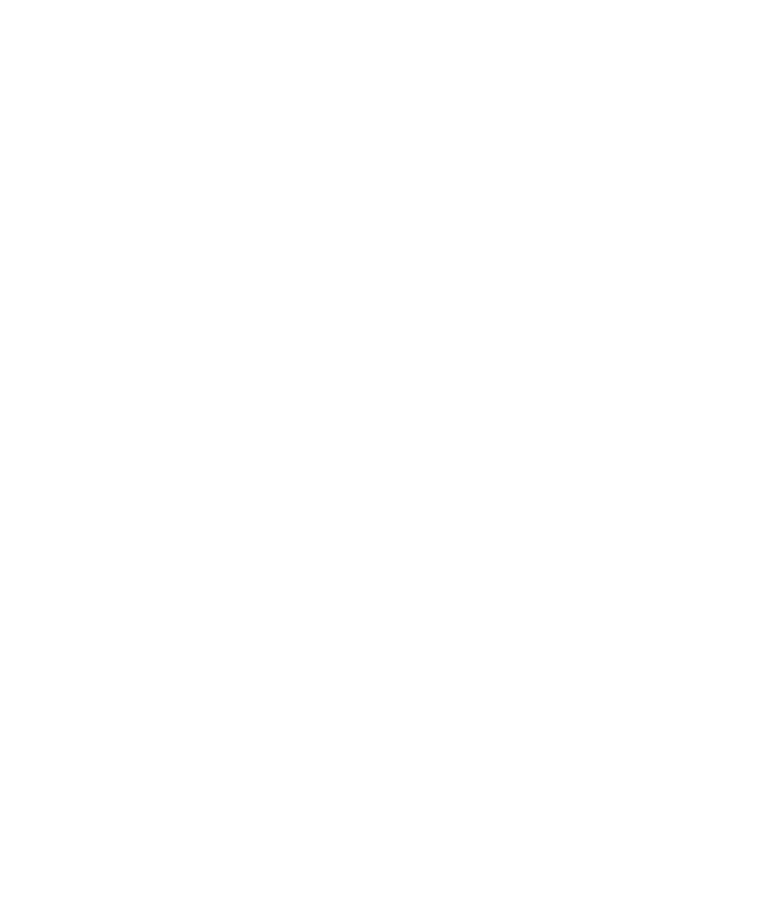 scroll, scrollTop: 0, scrollLeft: 0, axis: both 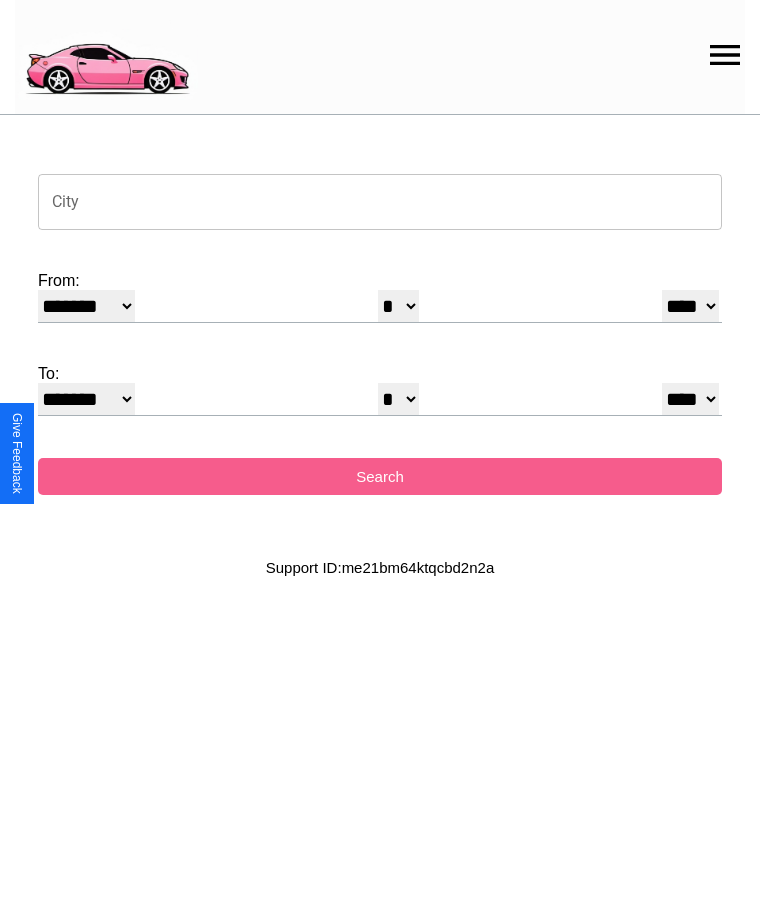 click 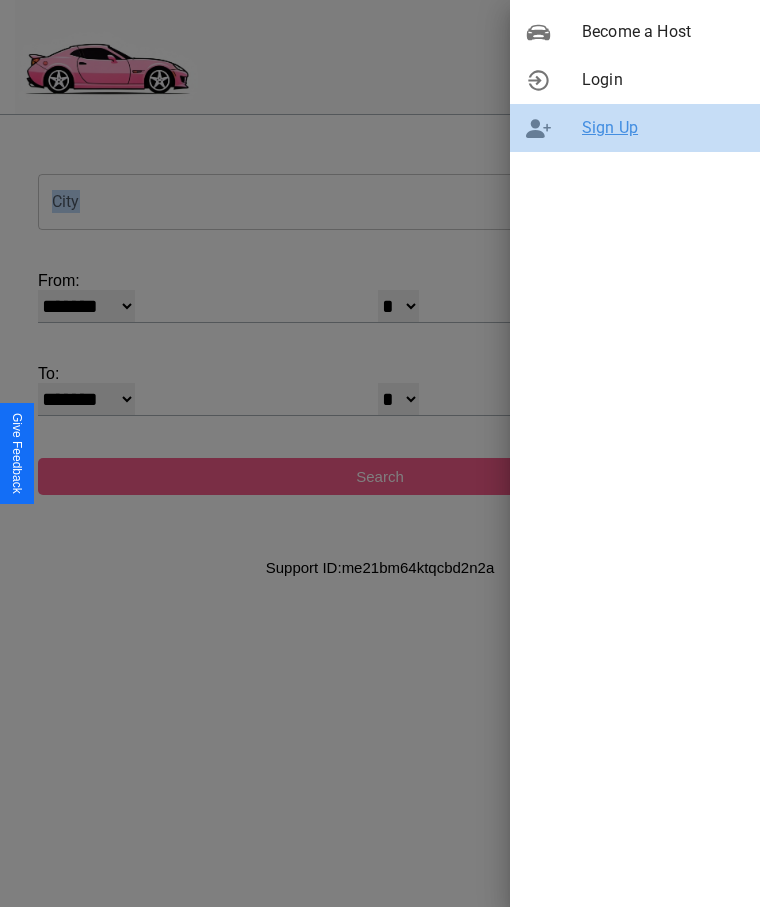click on "Sign Up" at bounding box center [663, 128] 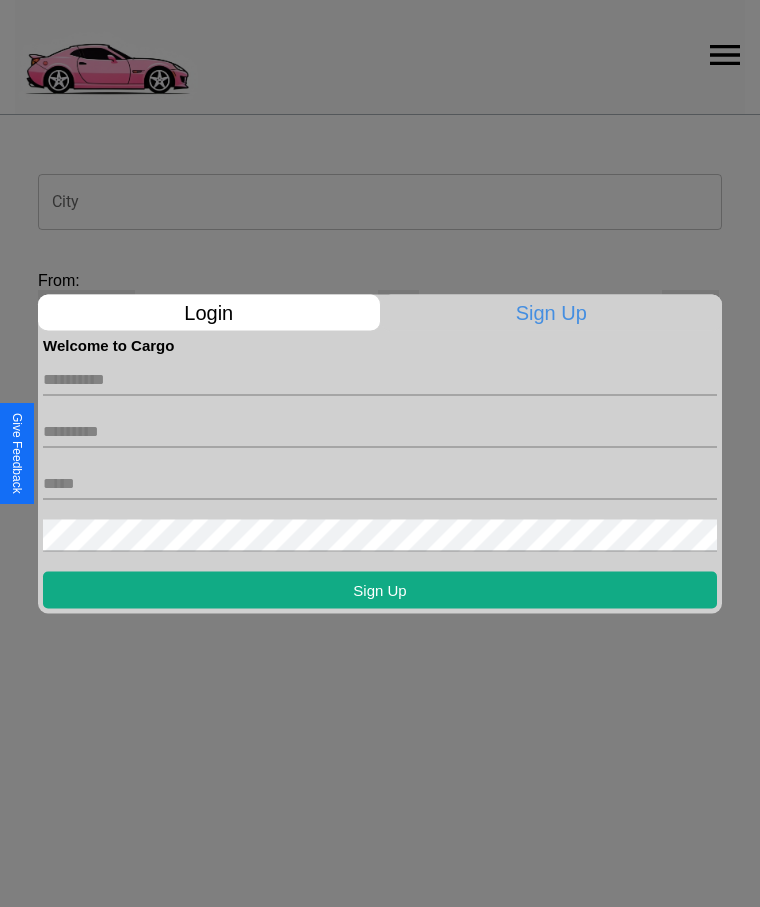 click at bounding box center (380, 379) 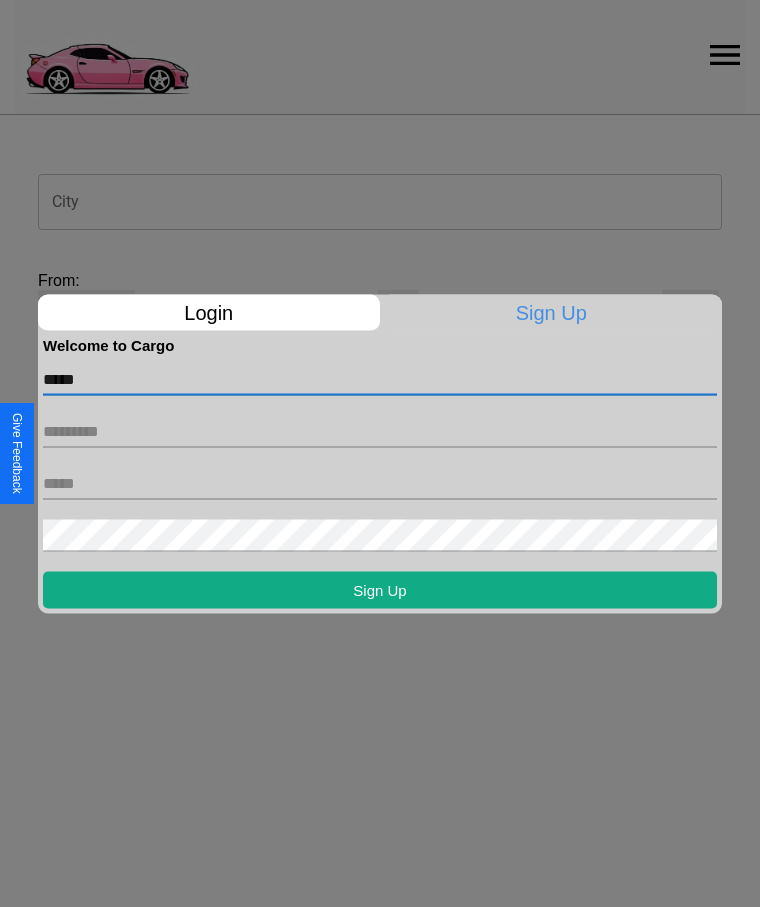 type on "*****" 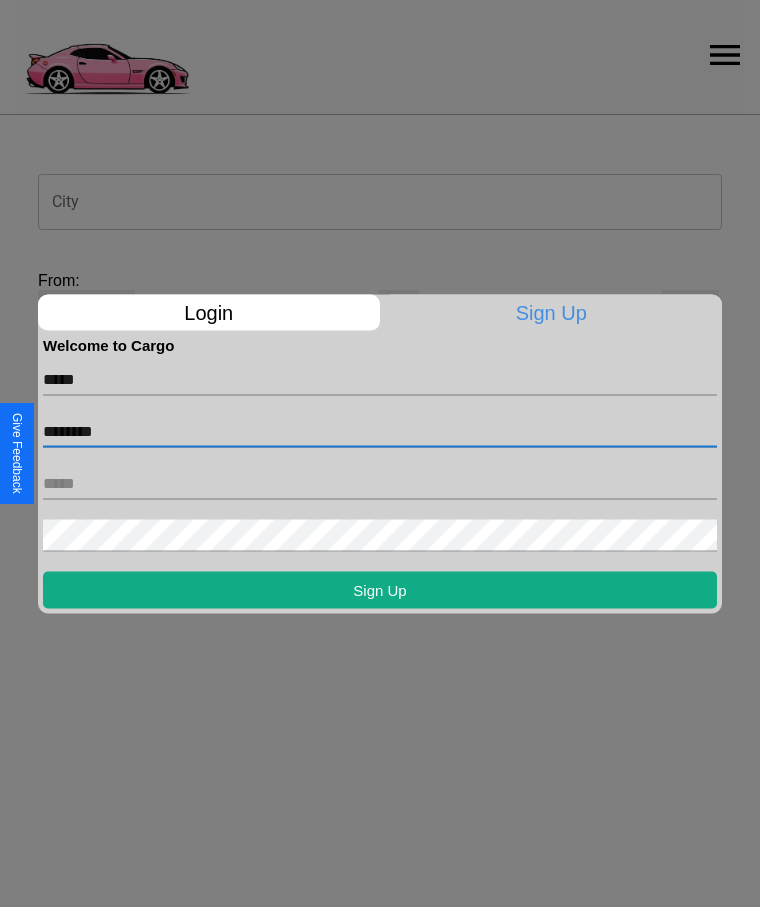 type on "********" 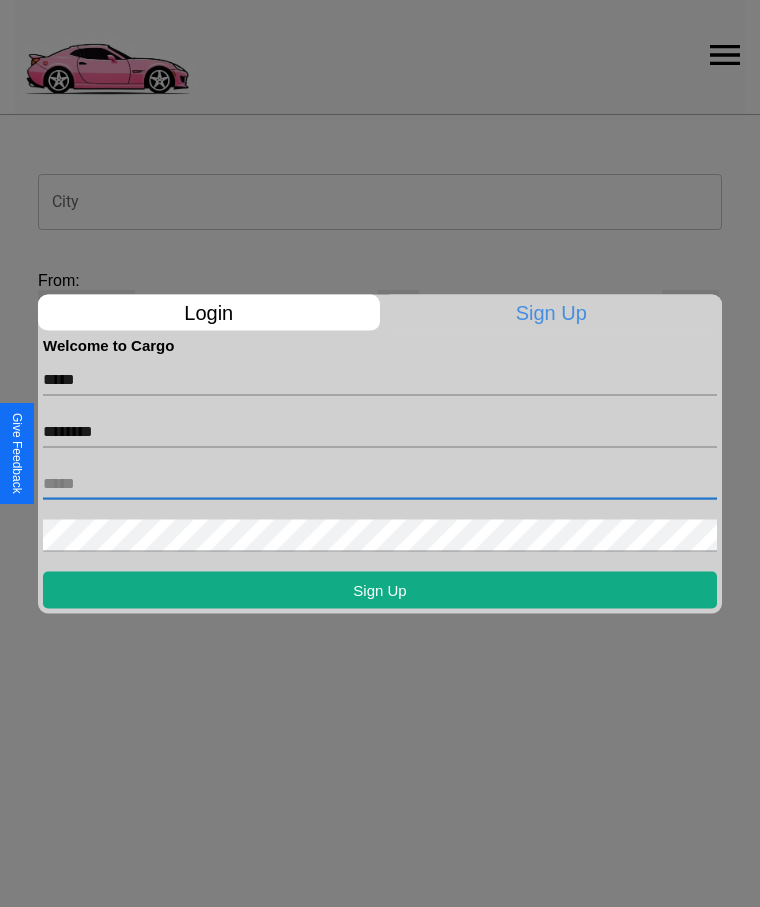 click at bounding box center (380, 483) 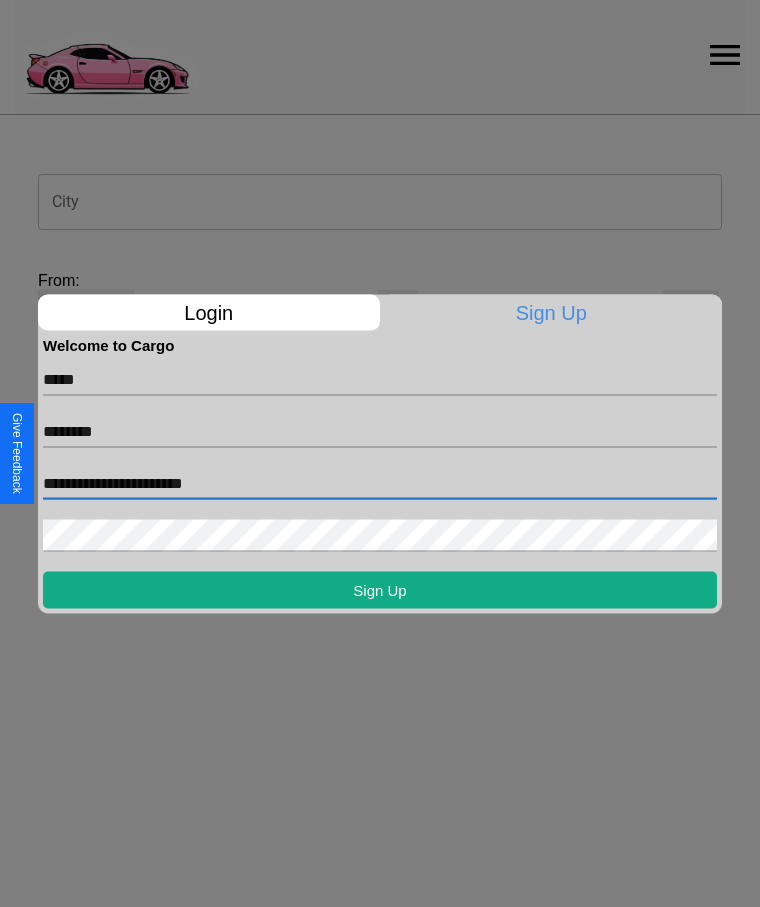 type on "**********" 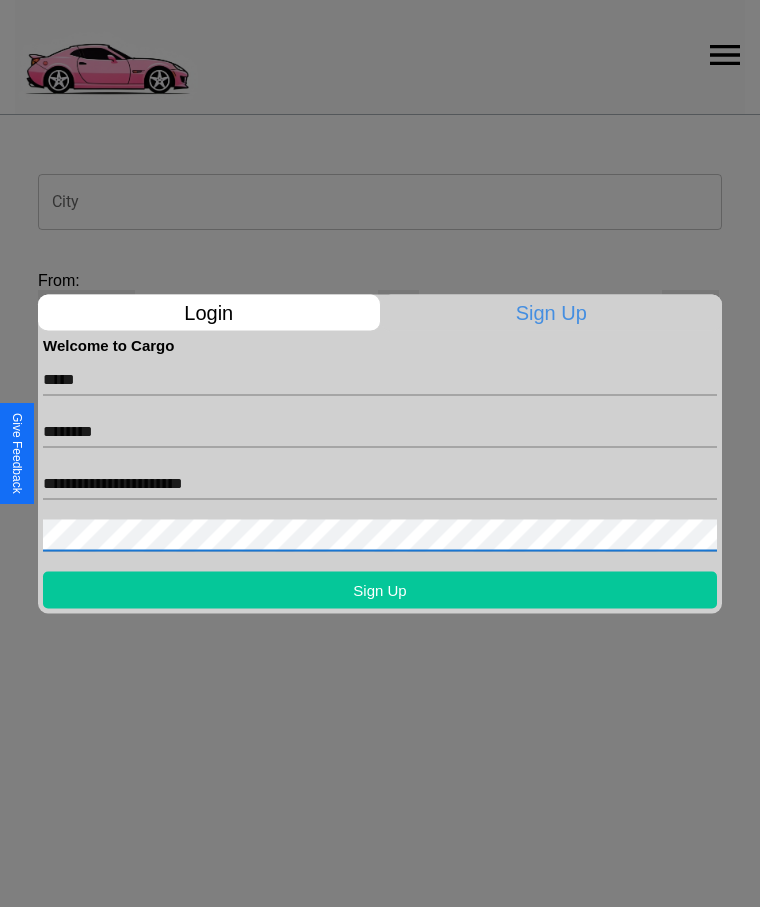 click on "Sign Up" at bounding box center (380, 589) 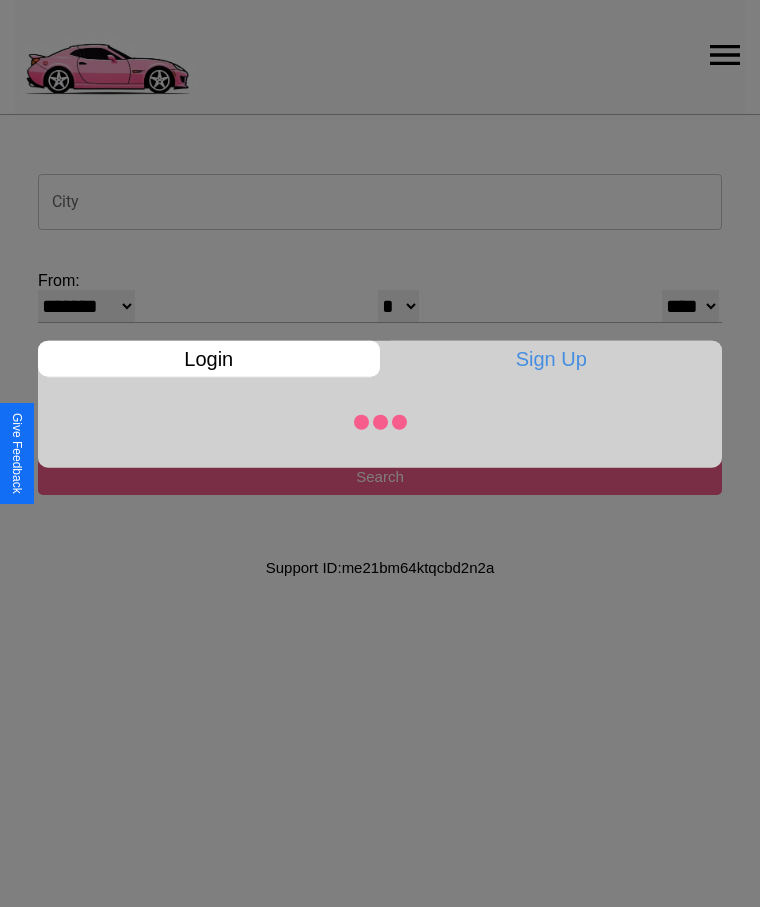 select on "*" 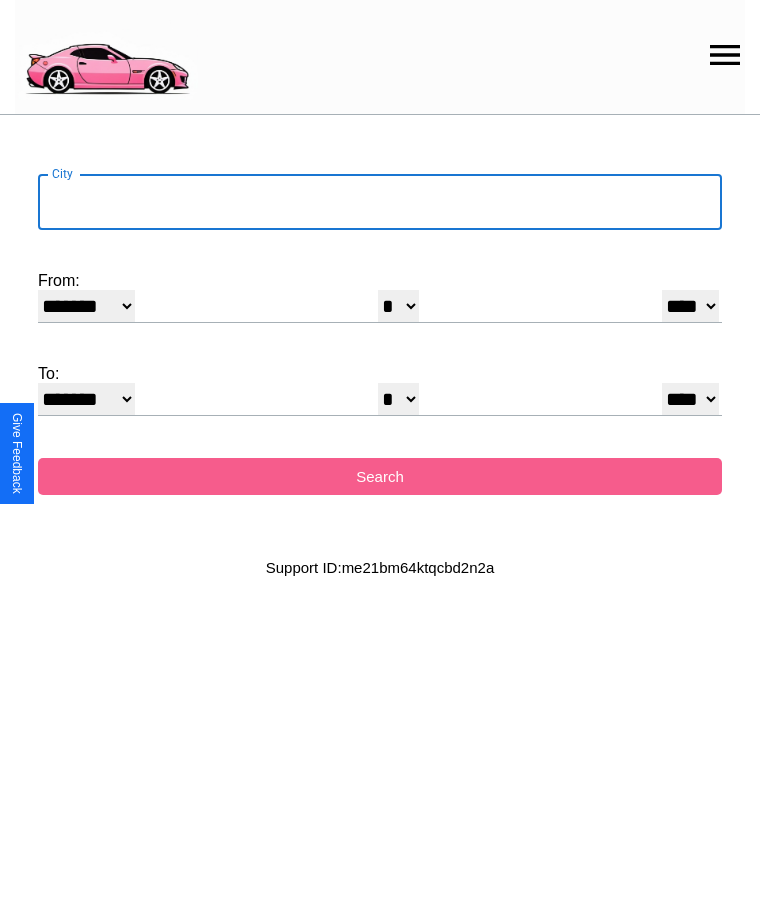 click on "City" at bounding box center [380, 202] 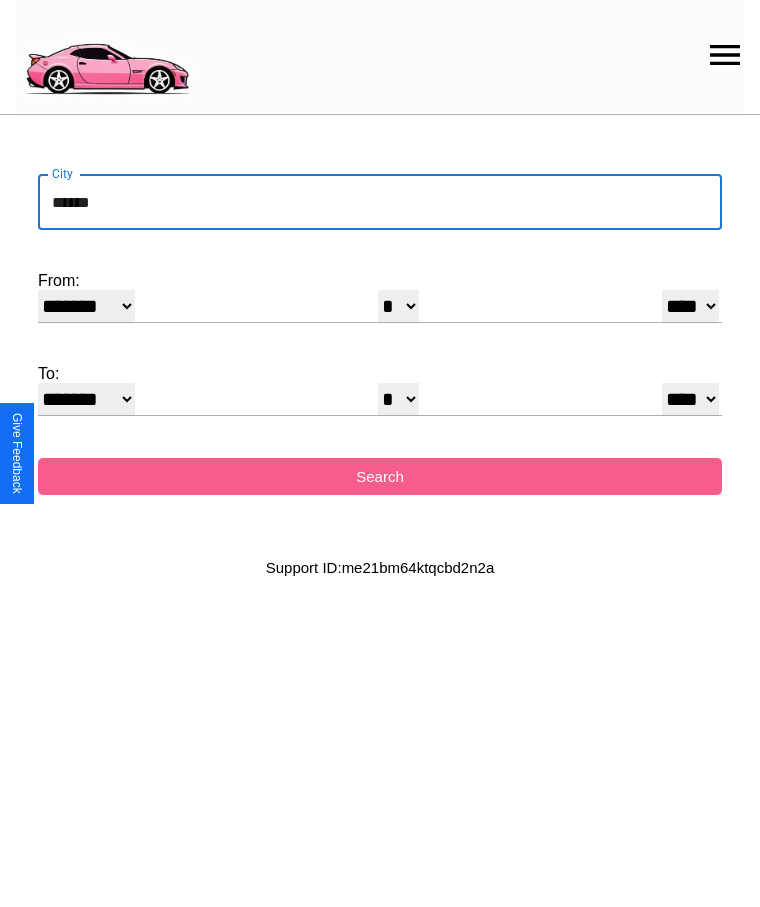 type on "******" 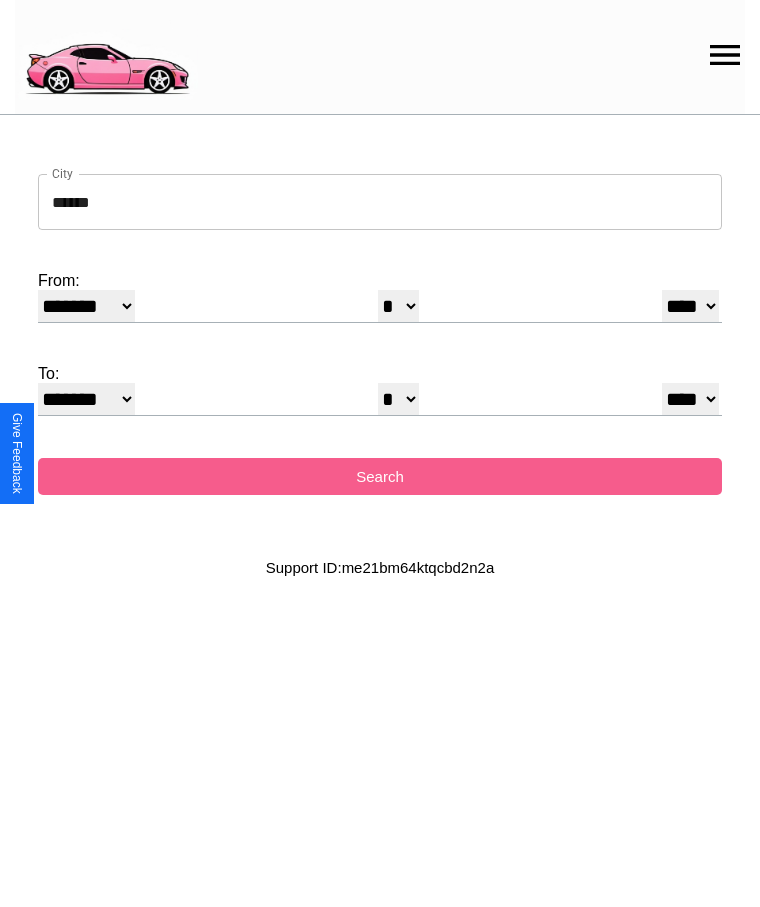 click on "******* ******** ***** ***** *** **** **** ****** ********* ******* ******** ********" at bounding box center (86, 306) 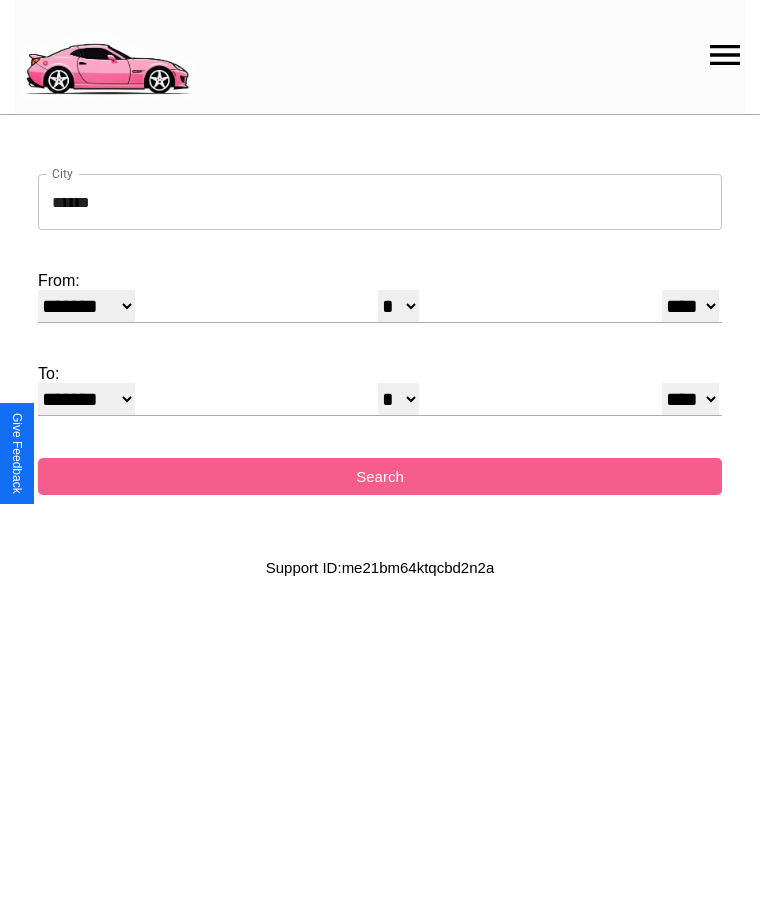 select on "*" 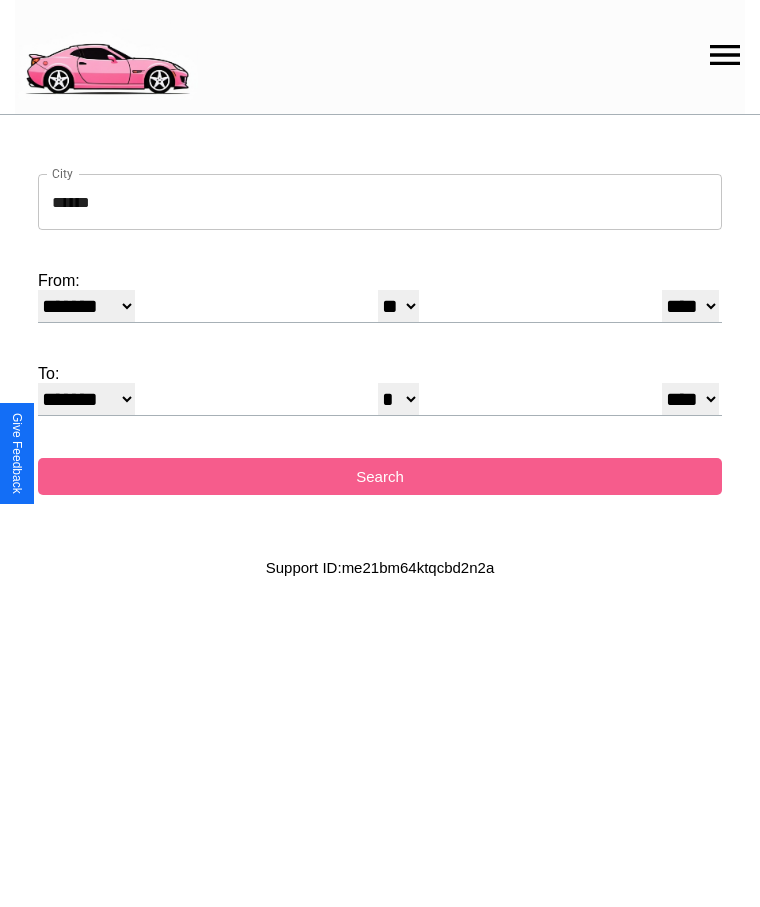 click on "**** **** **** **** **** **** **** **** **** ****" at bounding box center [690, 306] 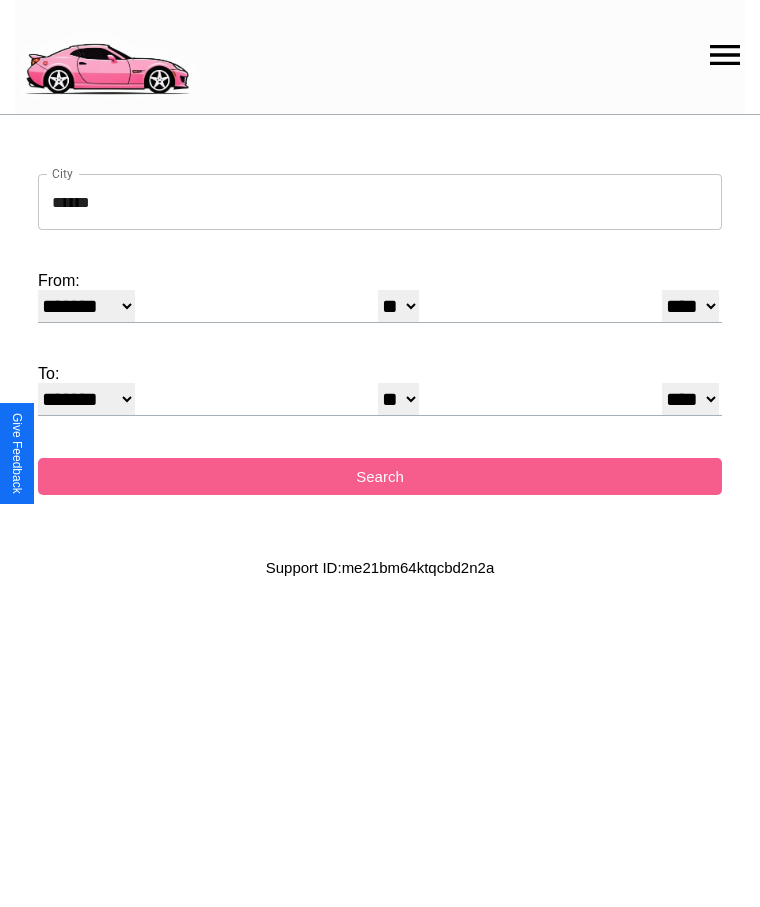 click on "* * * * * * * * * ** ** ** ** ** ** ** ** ** ** ** ** ** ** ** ** ** ** ** ** **" at bounding box center (398, 399) 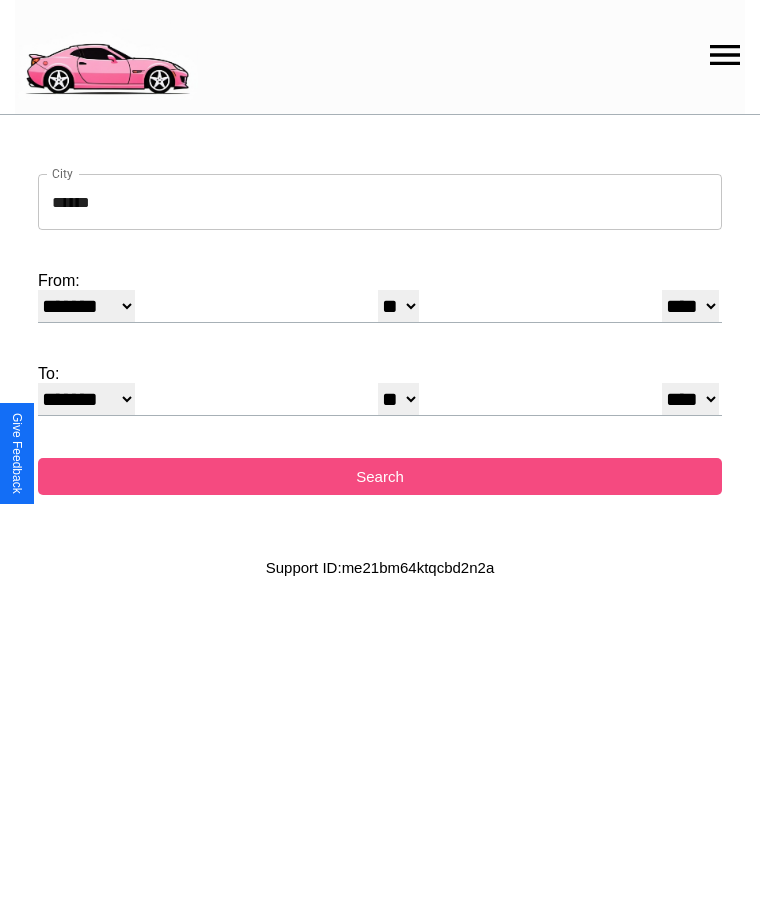 click on "Search" at bounding box center (380, 476) 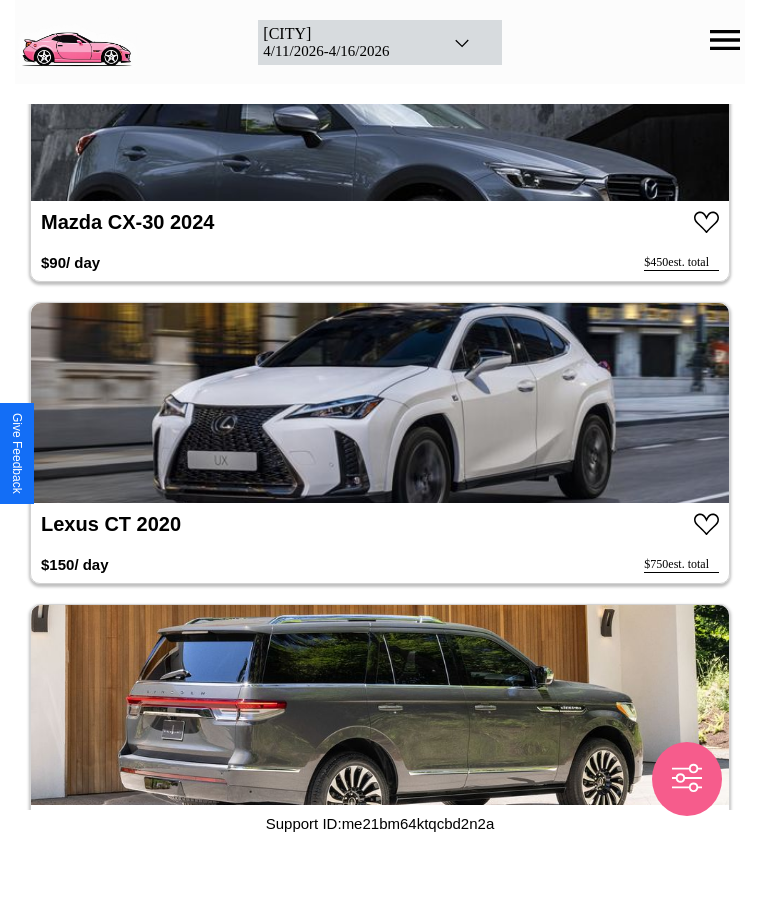 scroll, scrollTop: 10388, scrollLeft: 0, axis: vertical 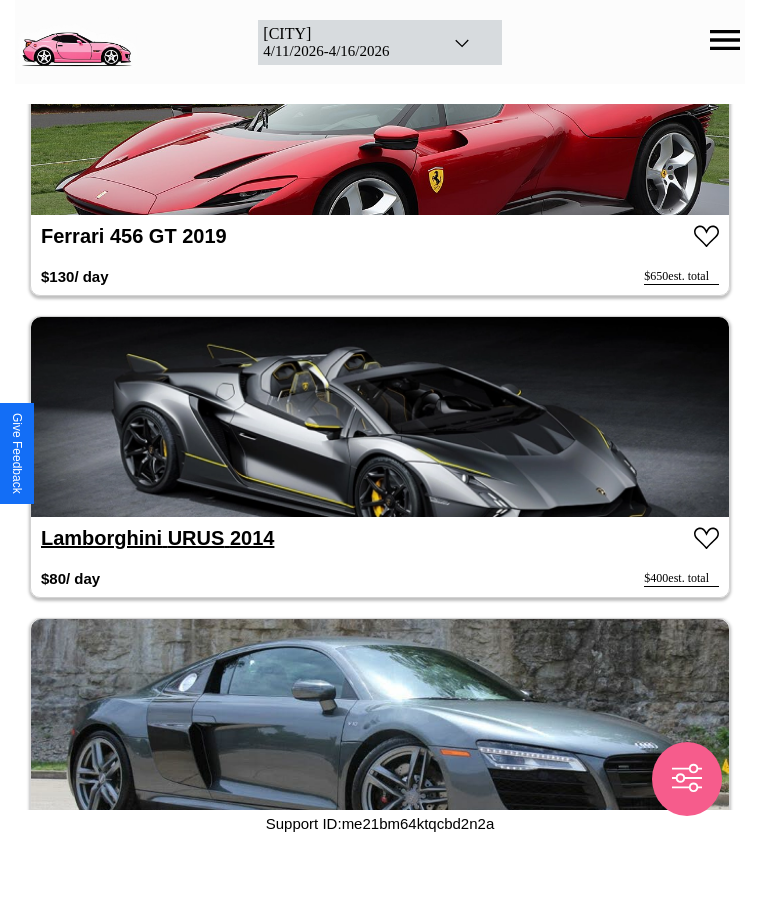click on "Lamborghini URUS 2014" at bounding box center [157, 538] 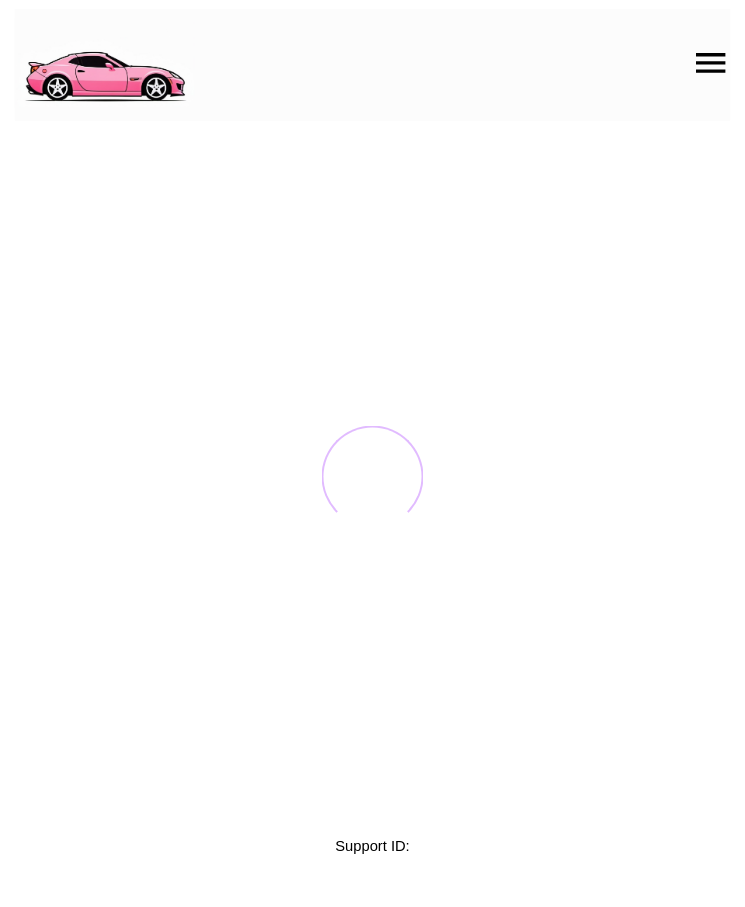 scroll, scrollTop: 0, scrollLeft: 0, axis: both 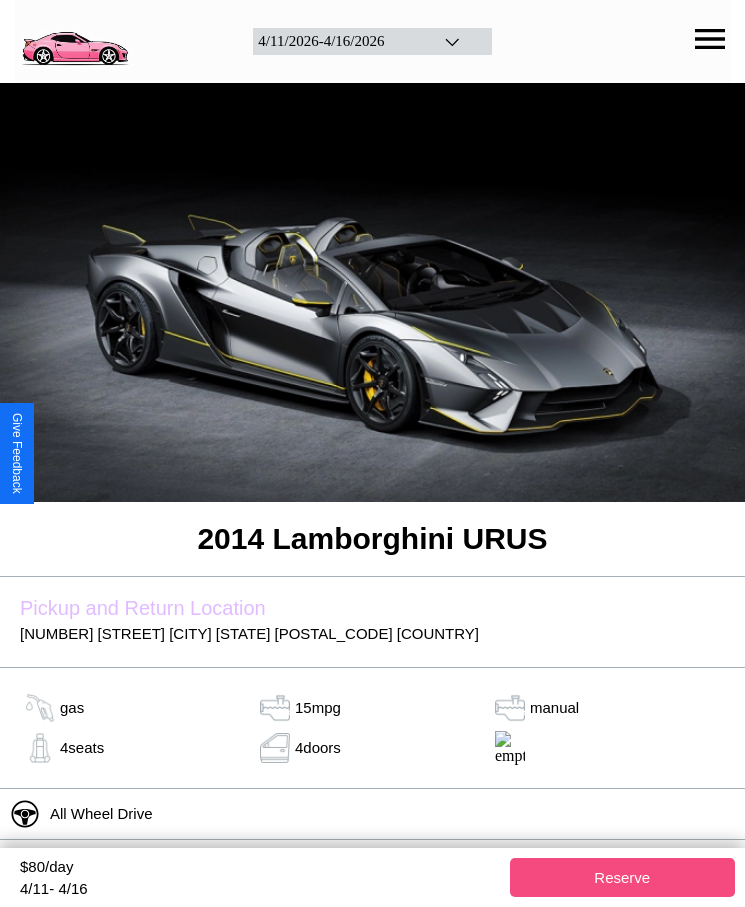 click on "Reserve" at bounding box center (623, 877) 